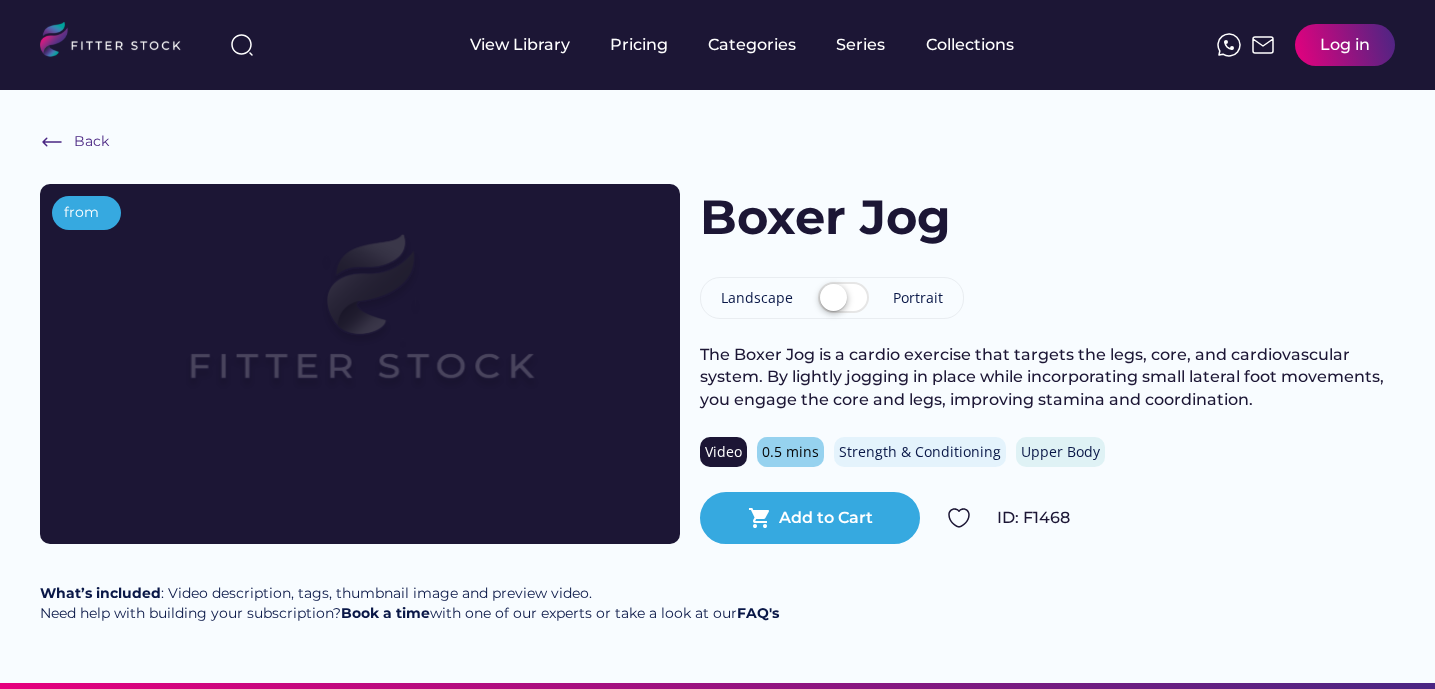 scroll, scrollTop: 0, scrollLeft: 0, axis: both 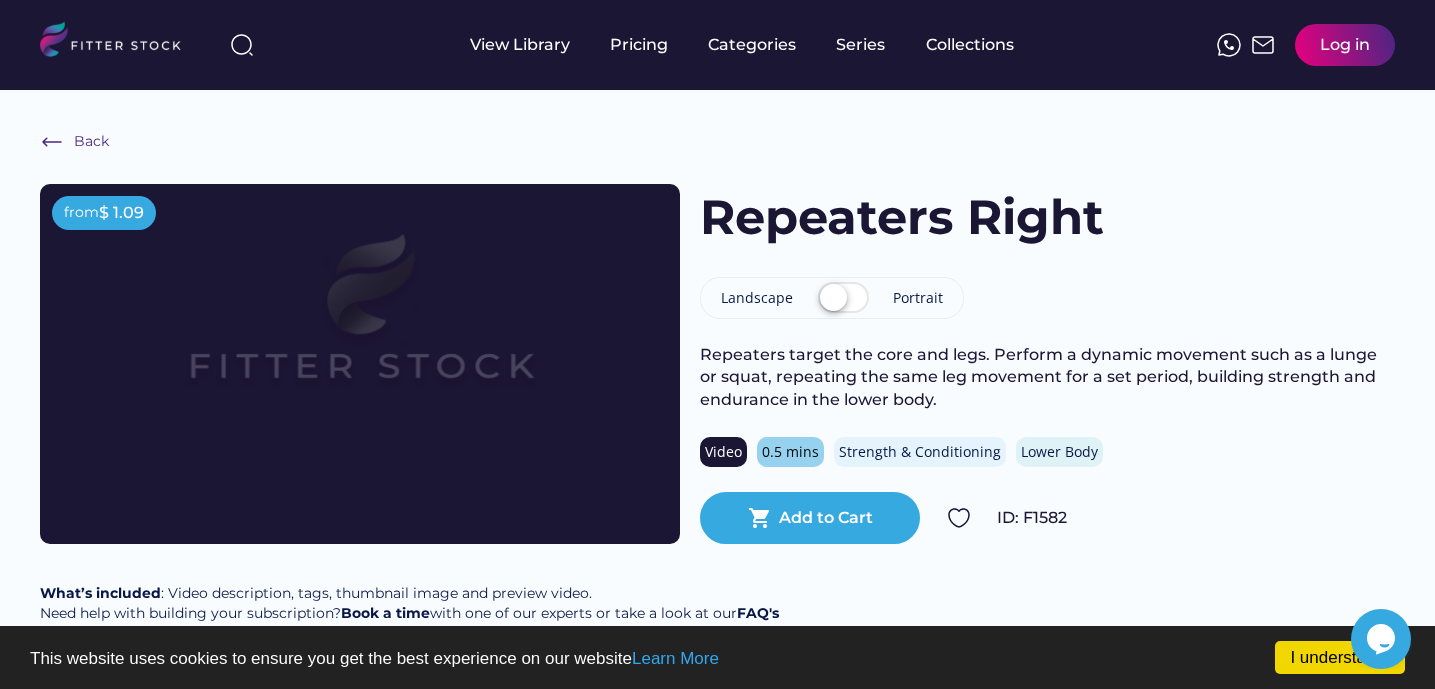 click on "Back from  $ 1.09 Repeaters Right Landscape
Portrait Repeaters target the core and legs. Perform a dynamic movement such as a lunge or squat, repeating the same leg movement for a set period, building strength and endurance in the lower body. Video 0.5 mins Strength & Conditioning Lower Body
shopping_cart
Add to Cart ID: F1582 What’s included : Video description, tags, thumbnail image and preview video.
Need help with building your subscription?  Book a time  with one of our experts or take a look at our  FAQ's" at bounding box center [717, 386] 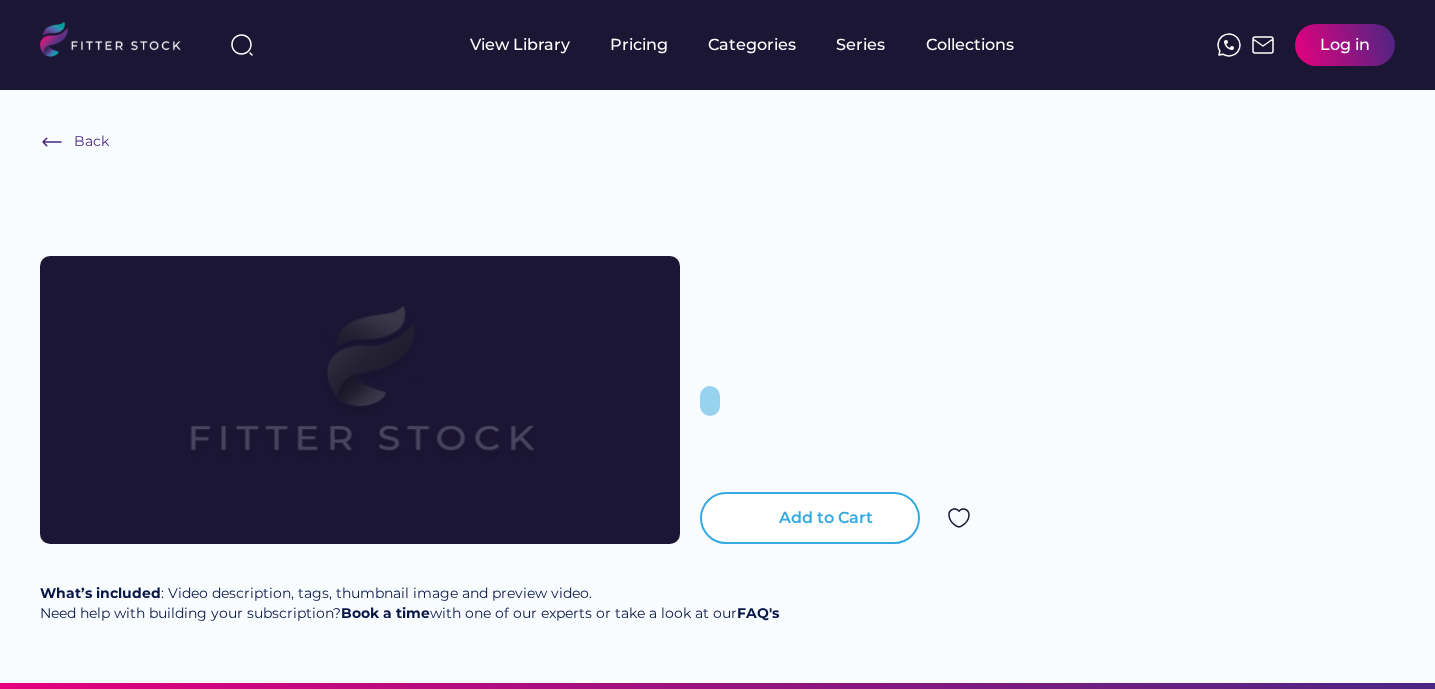 scroll, scrollTop: 0, scrollLeft: 0, axis: both 